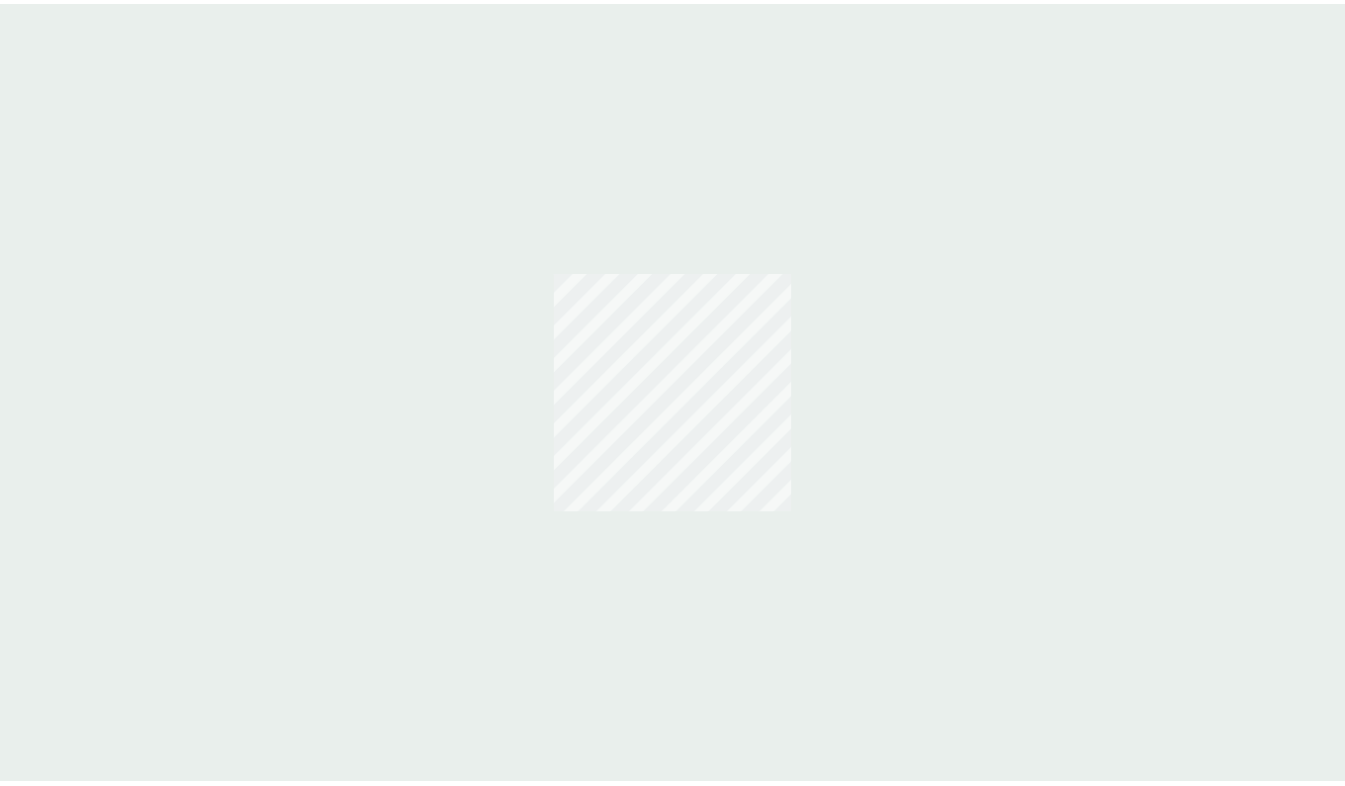 scroll, scrollTop: 0, scrollLeft: 0, axis: both 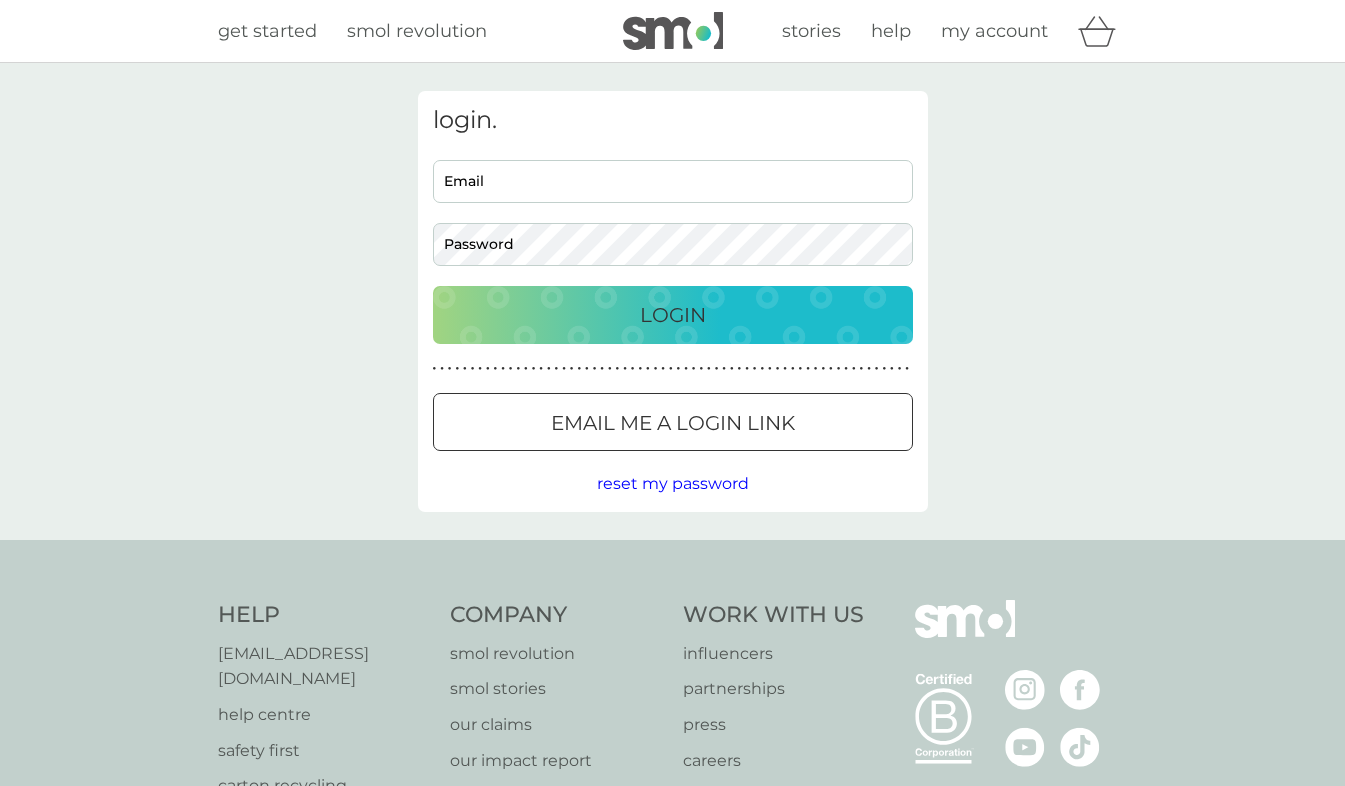 type on "[EMAIL_ADDRESS][DOMAIN_NAME]" 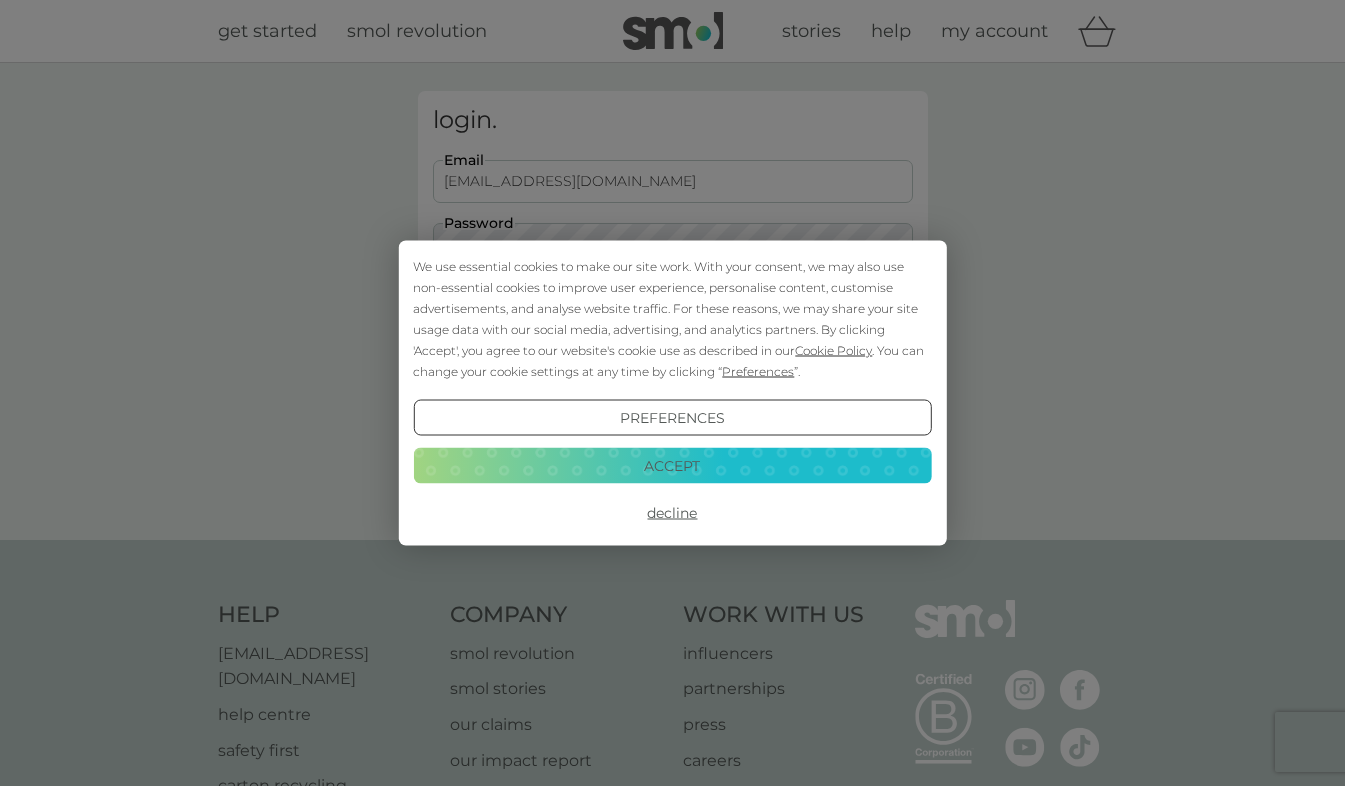 scroll, scrollTop: 0, scrollLeft: 0, axis: both 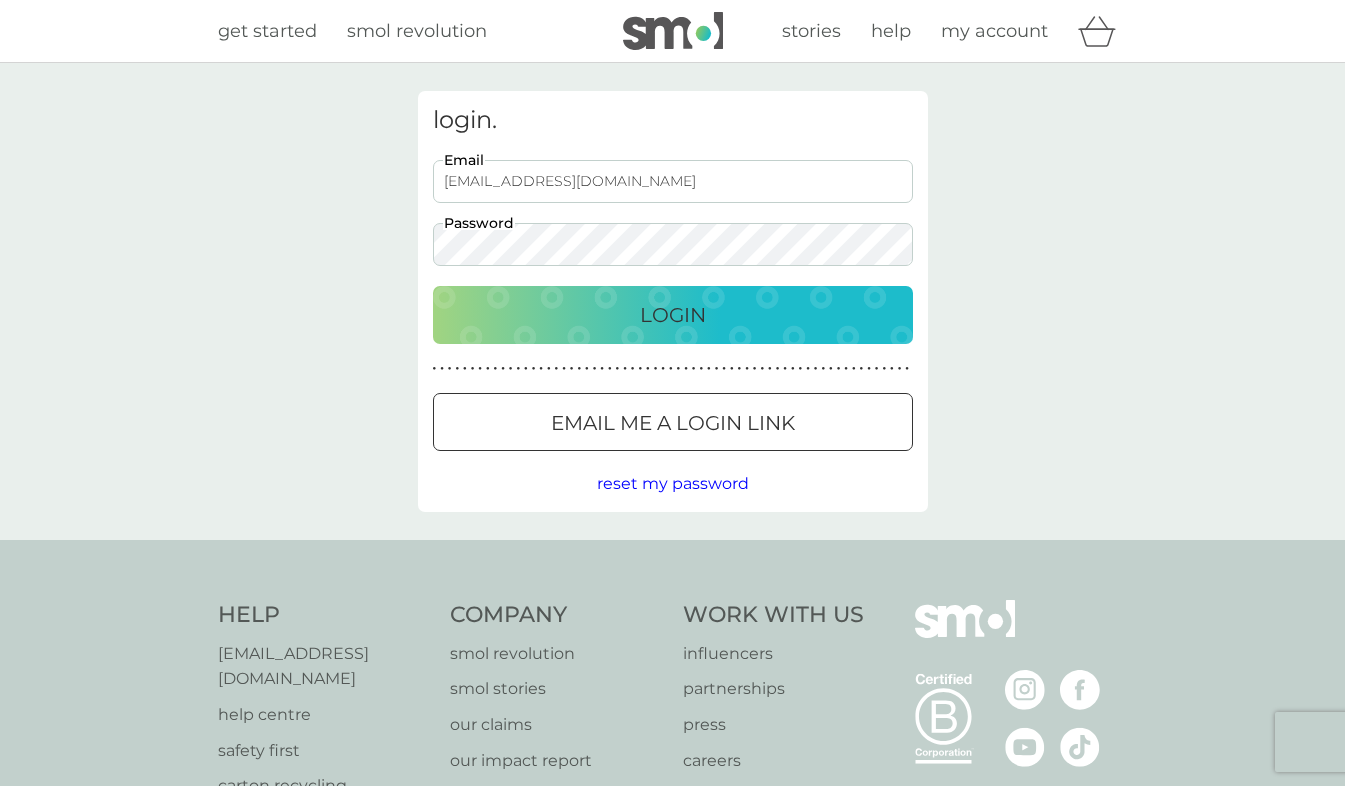 click on "Login" at bounding box center [673, 315] 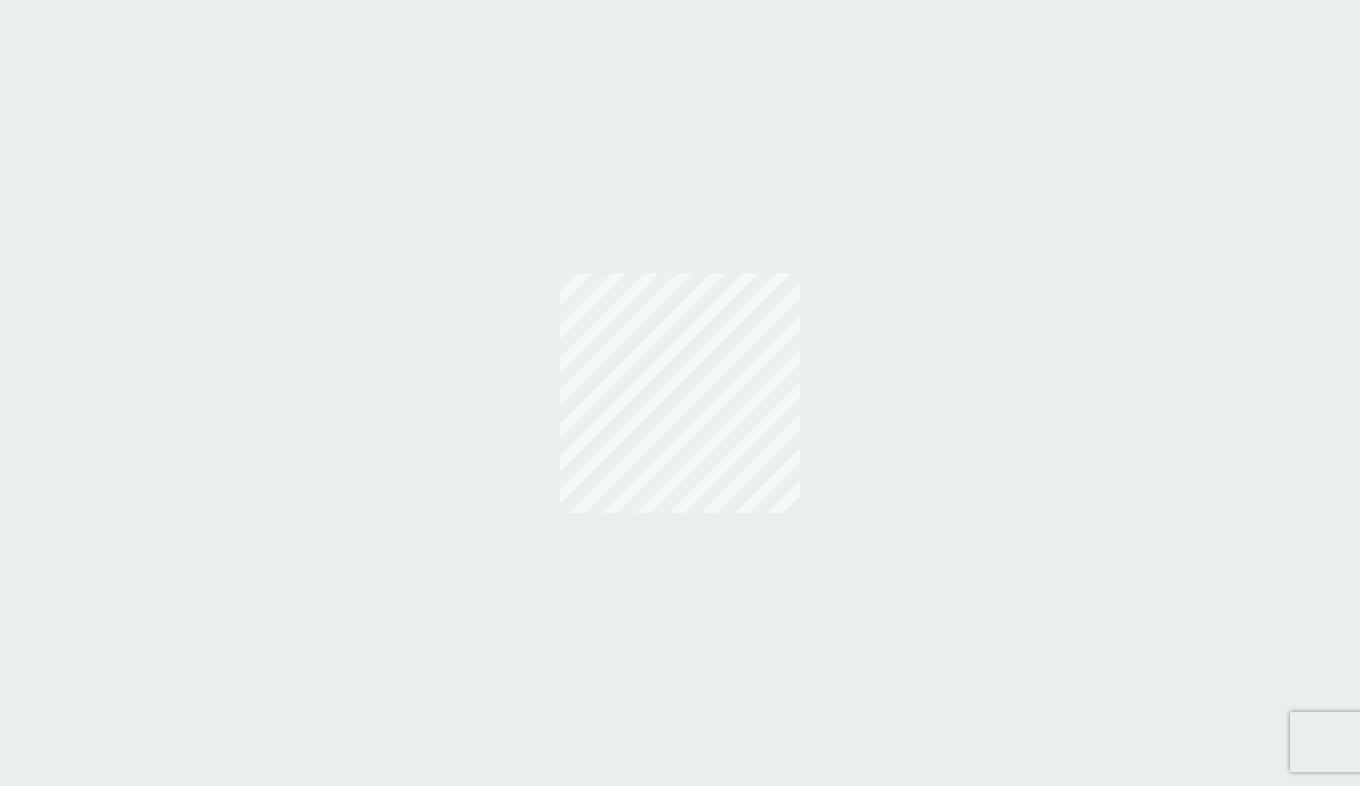 scroll, scrollTop: 0, scrollLeft: 0, axis: both 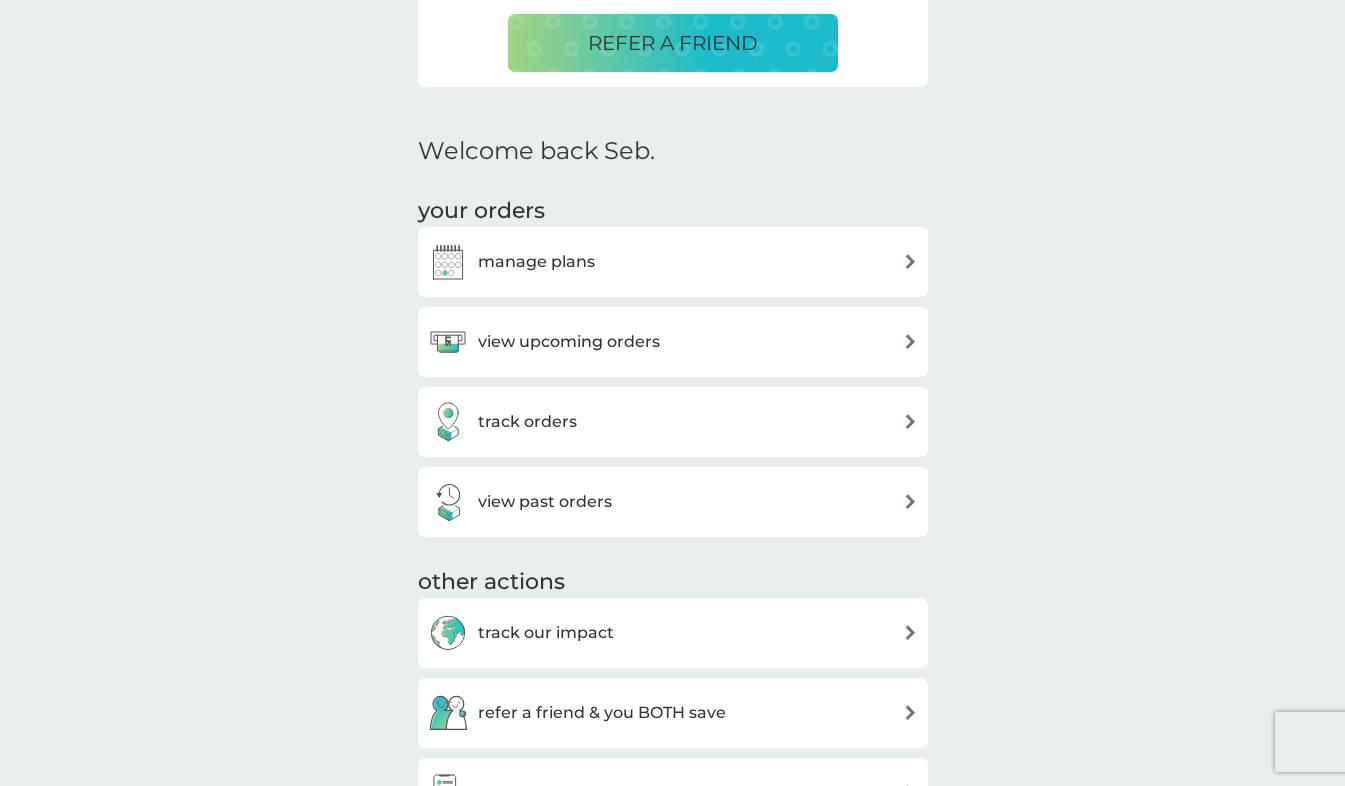 click on "view upcoming orders" at bounding box center [569, 342] 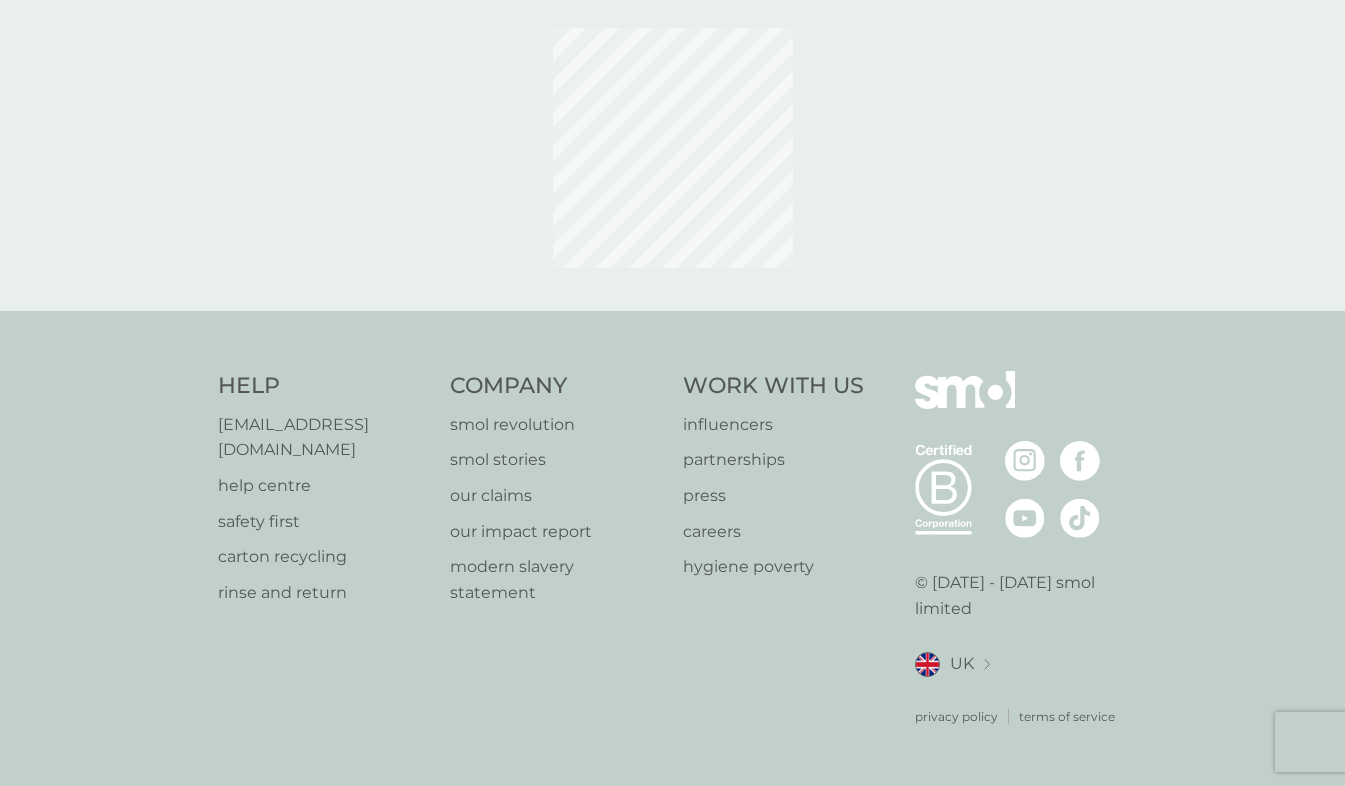 scroll, scrollTop: 0, scrollLeft: 0, axis: both 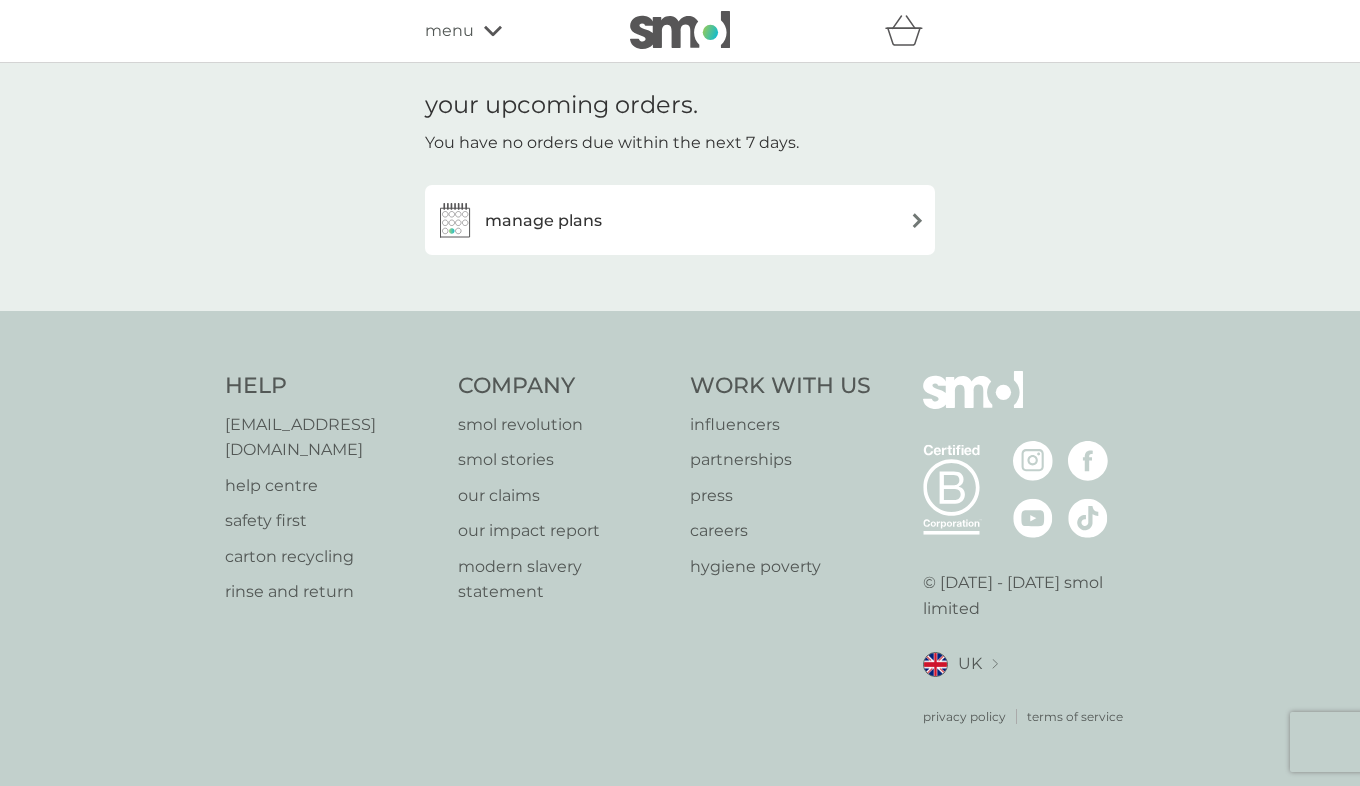 click on "manage plans" at bounding box center (680, 220) 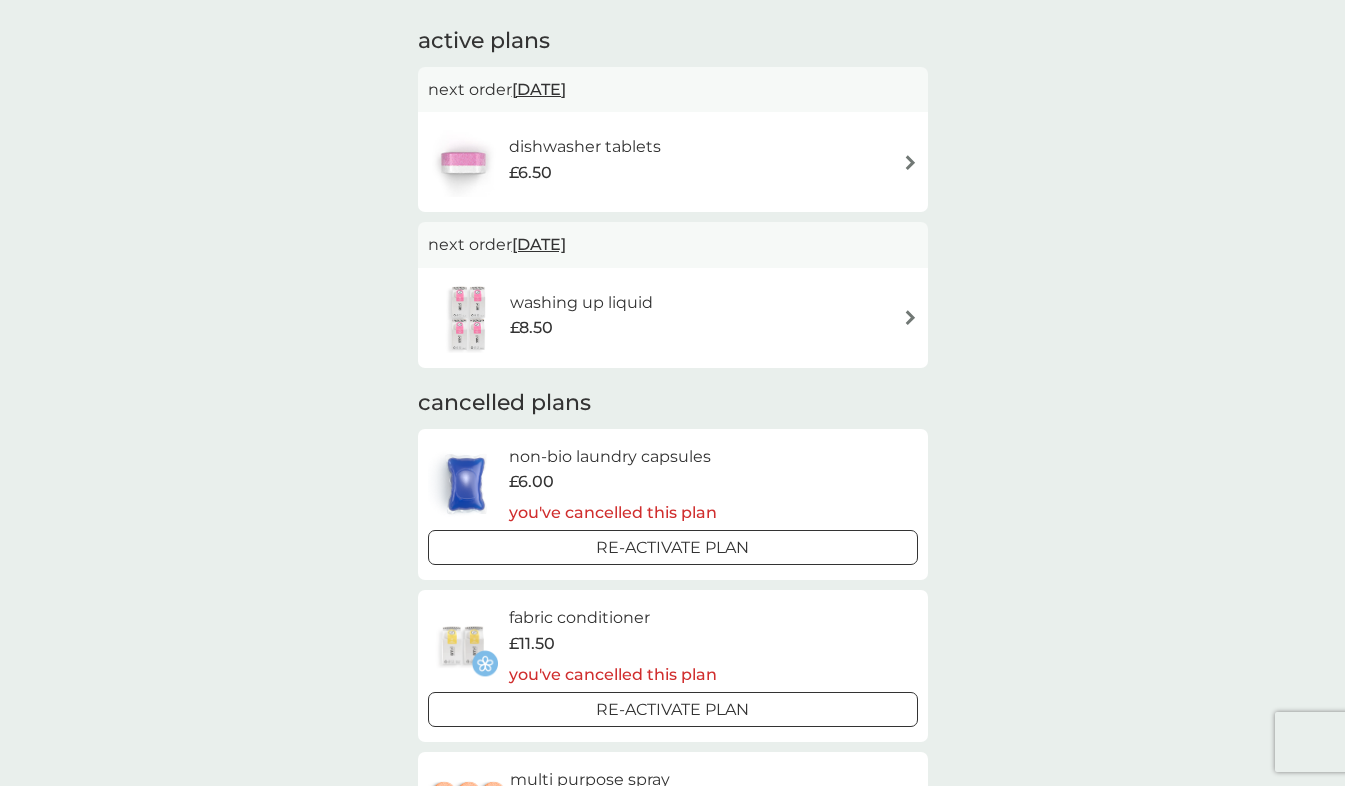scroll, scrollTop: 100, scrollLeft: 0, axis: vertical 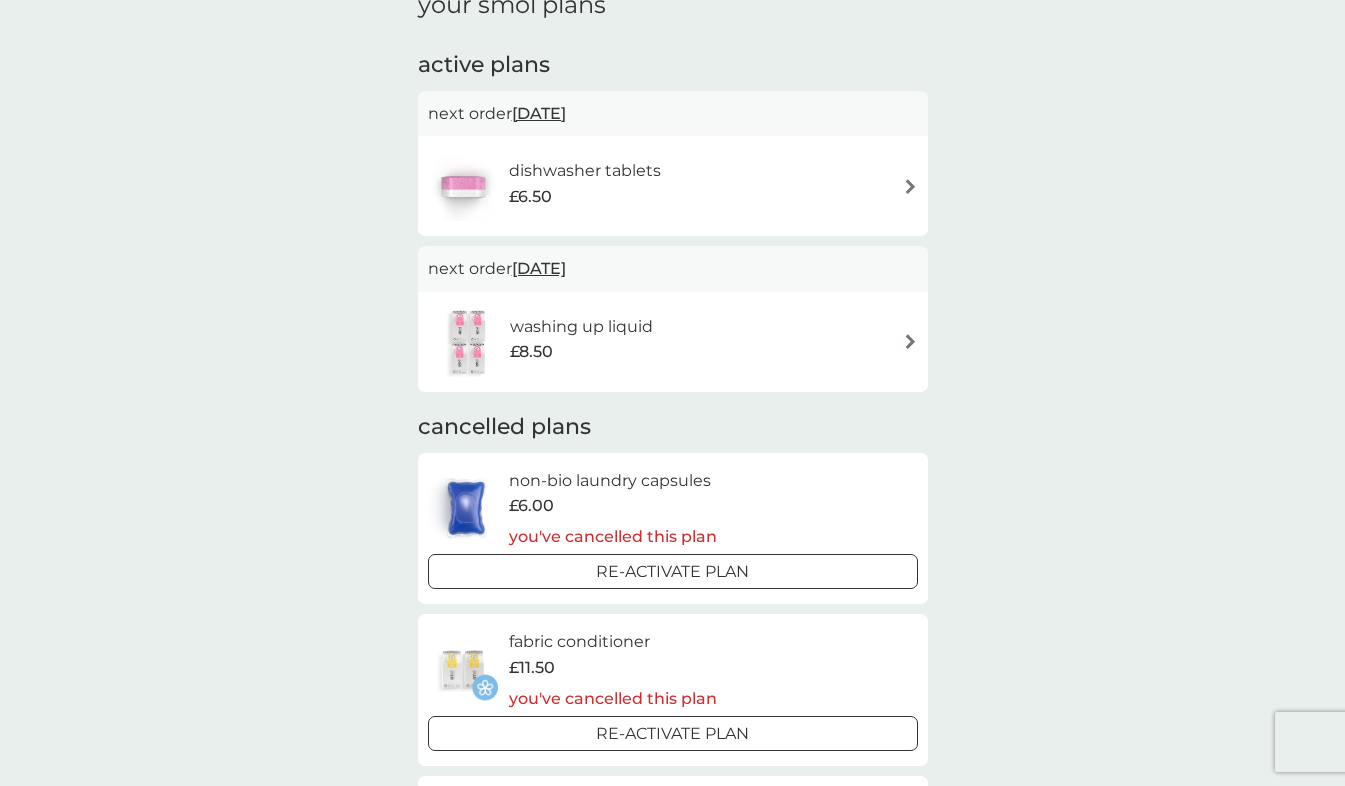 click on "washing up liquid £8.50" at bounding box center (673, 342) 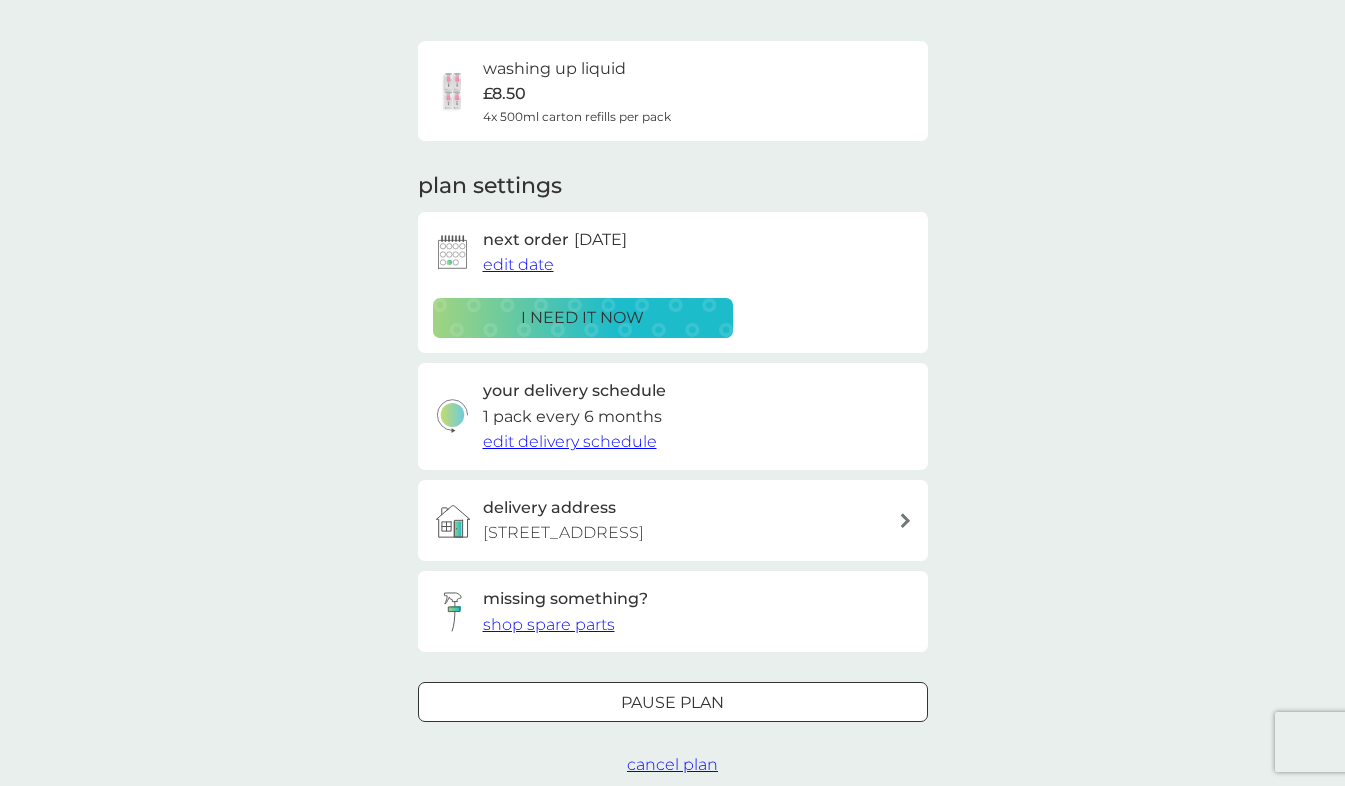 scroll, scrollTop: 200, scrollLeft: 0, axis: vertical 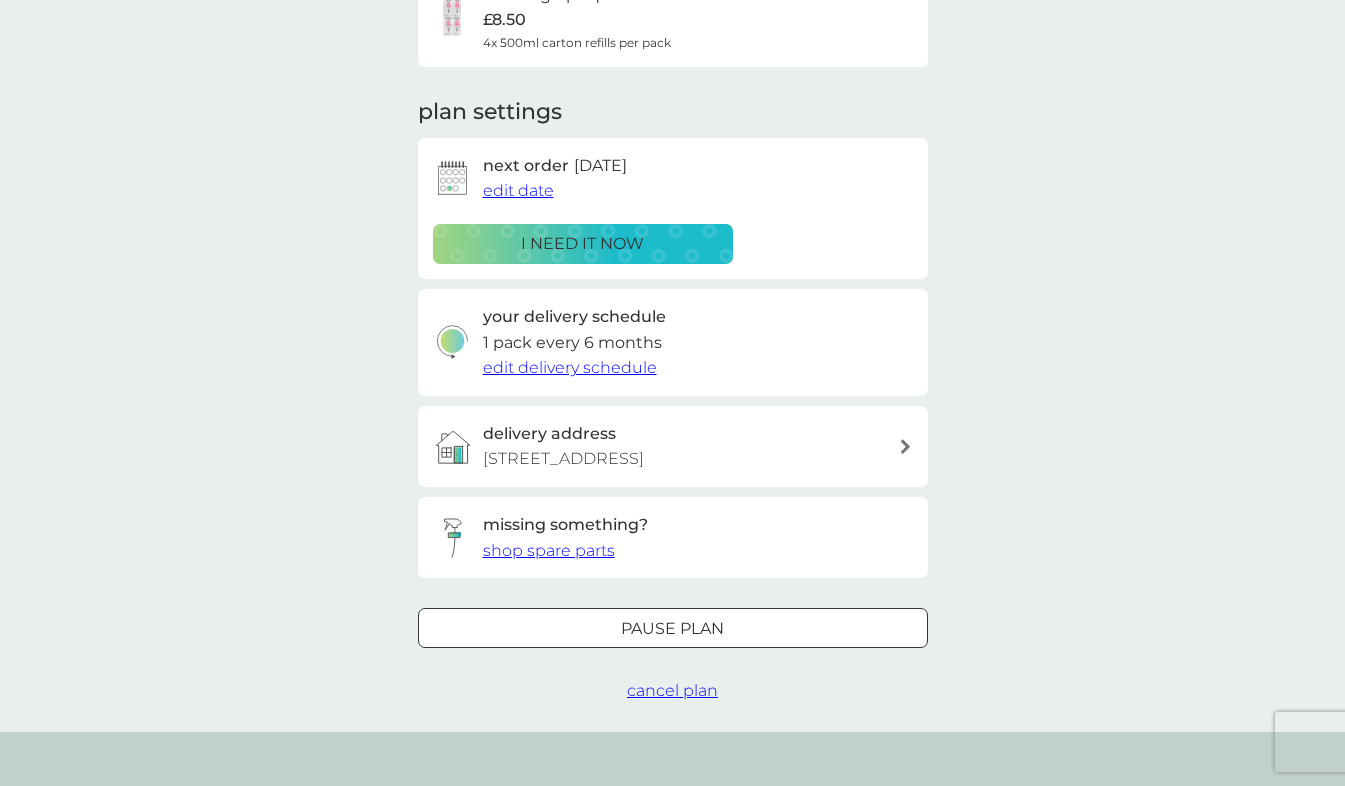 click on "cancel plan" at bounding box center [672, 690] 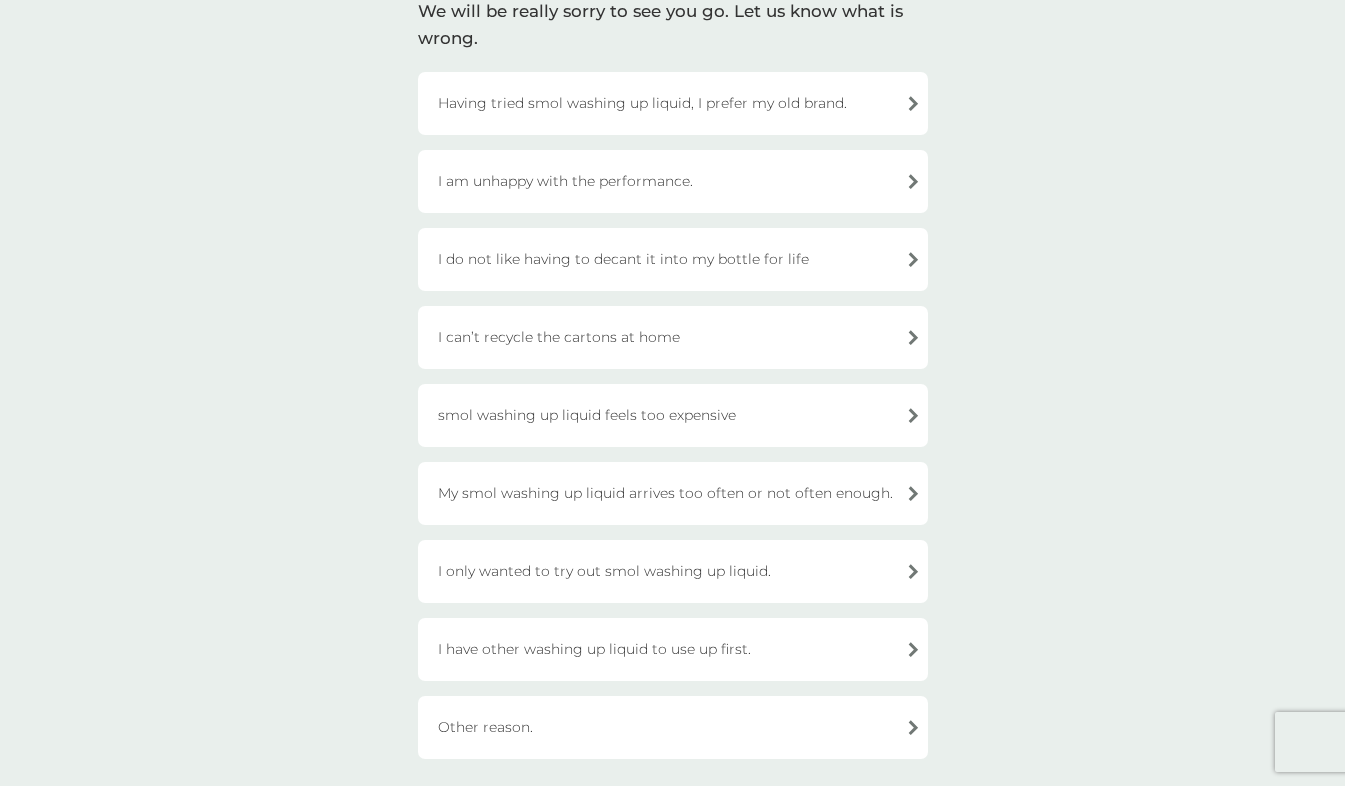 scroll, scrollTop: 200, scrollLeft: 0, axis: vertical 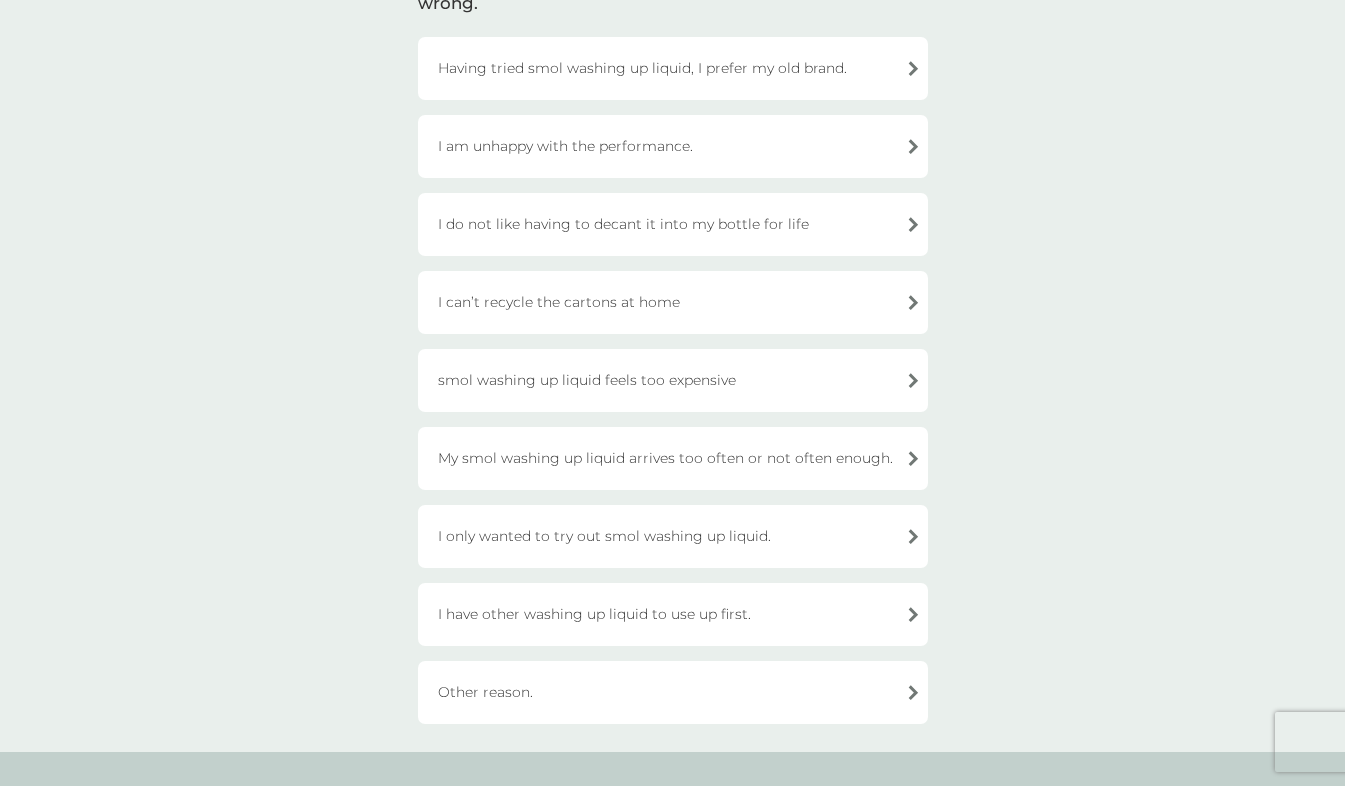click on "I have other washing up liquid to use up first." at bounding box center [673, 614] 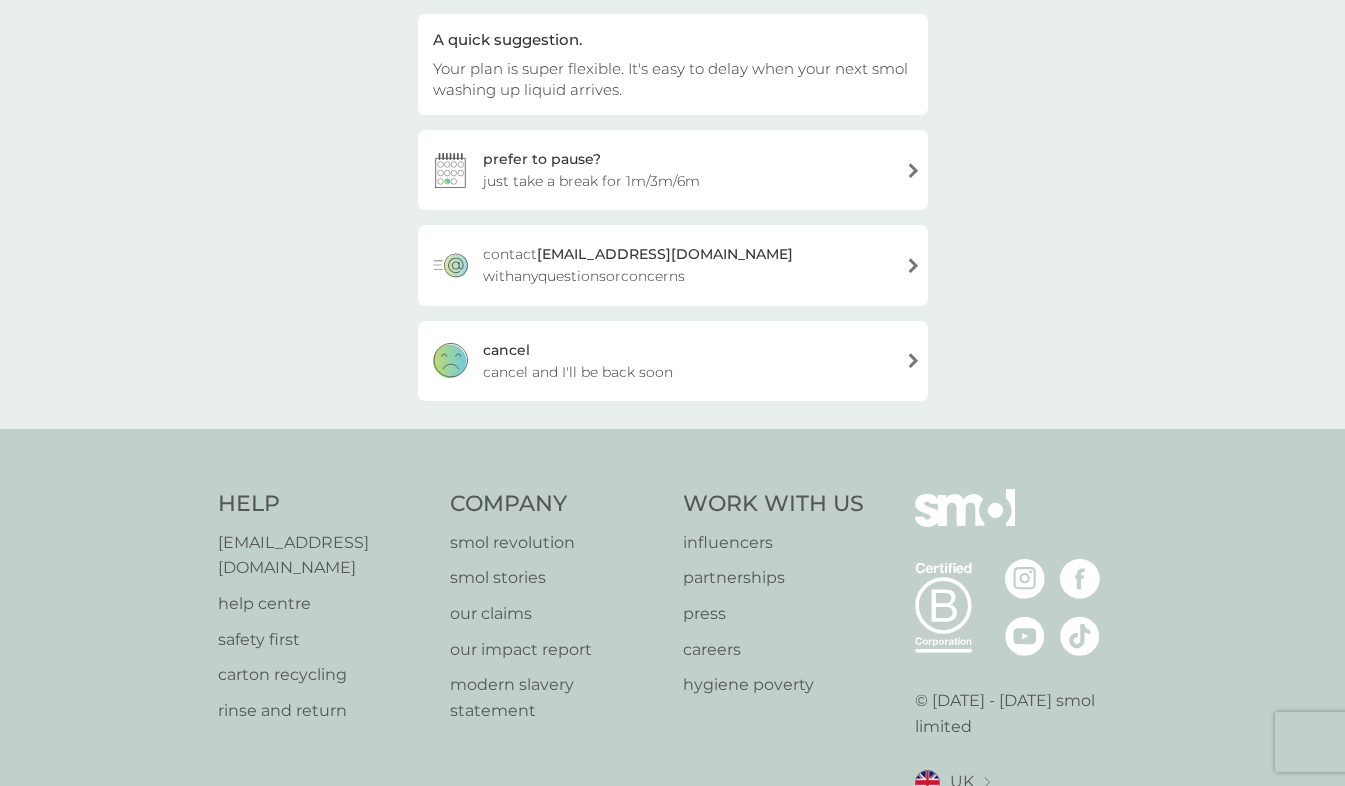 click on "cancel and I'll be back soon" at bounding box center (578, 372) 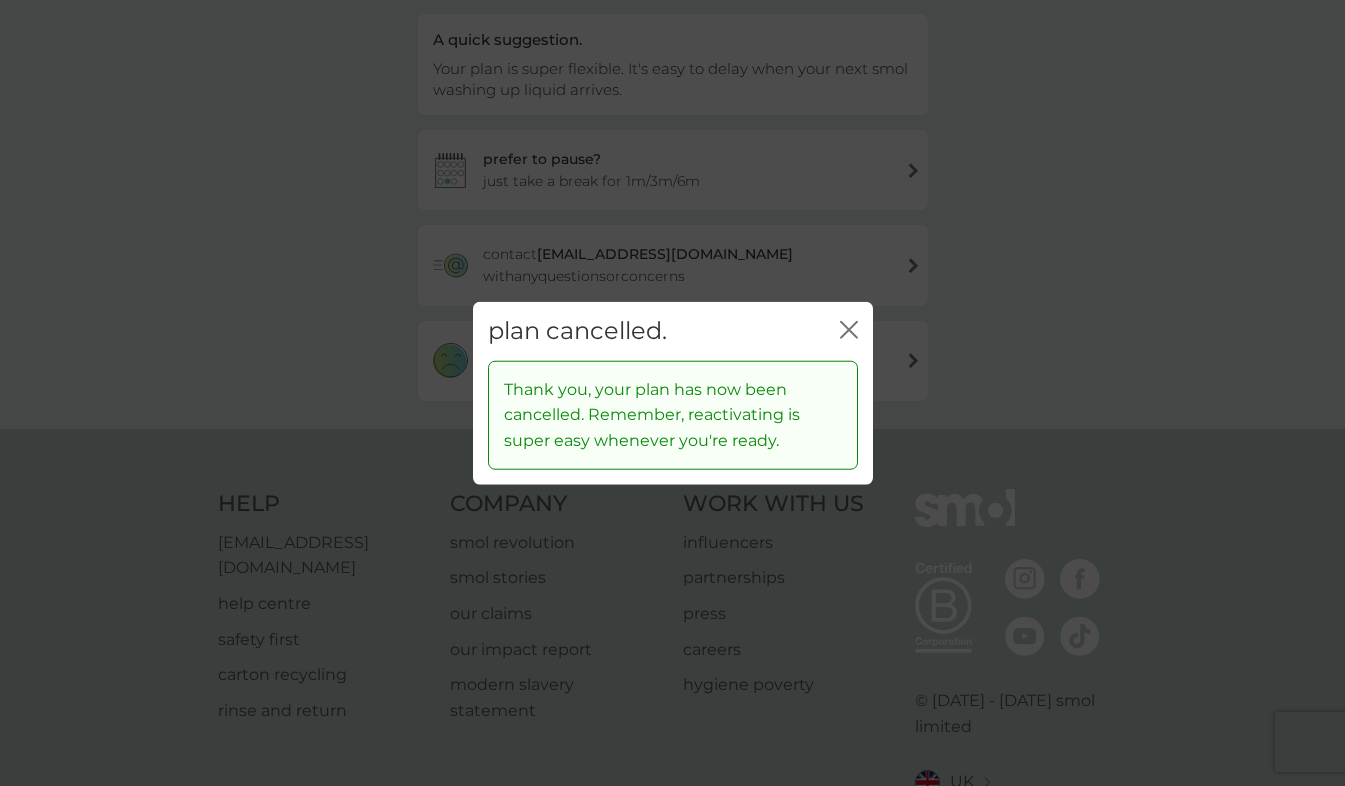 click on "close" at bounding box center [849, 331] 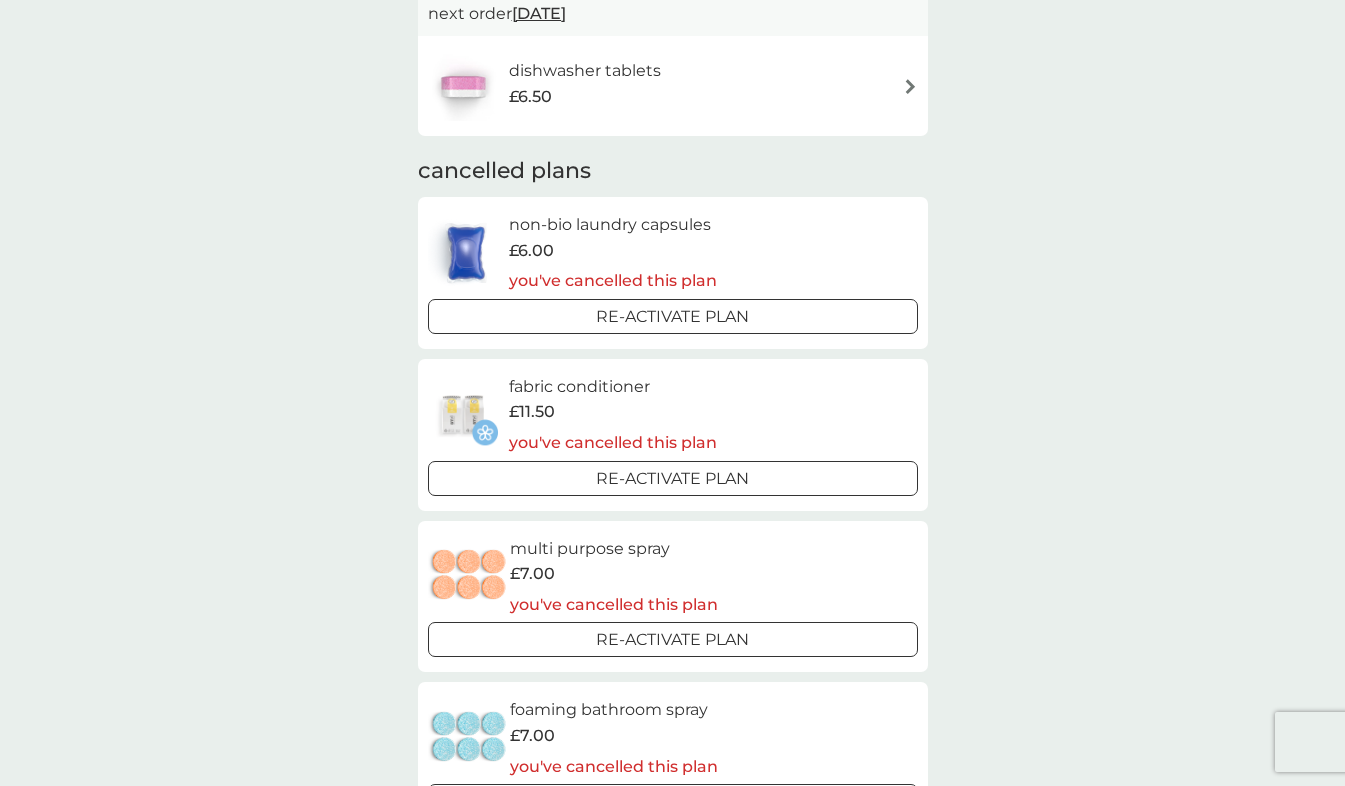 scroll, scrollTop: 0, scrollLeft: 0, axis: both 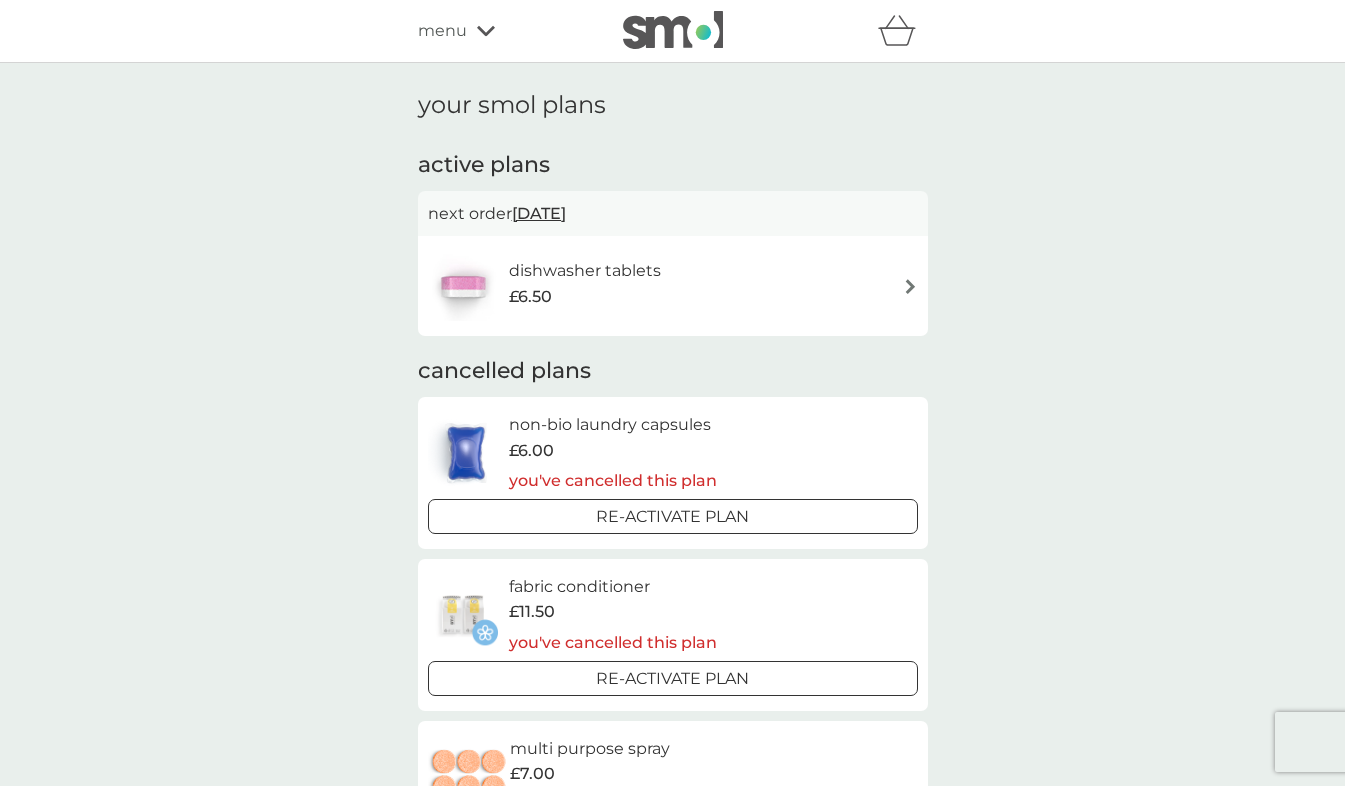click on "dishwasher tablets £6.50" at bounding box center [673, 286] 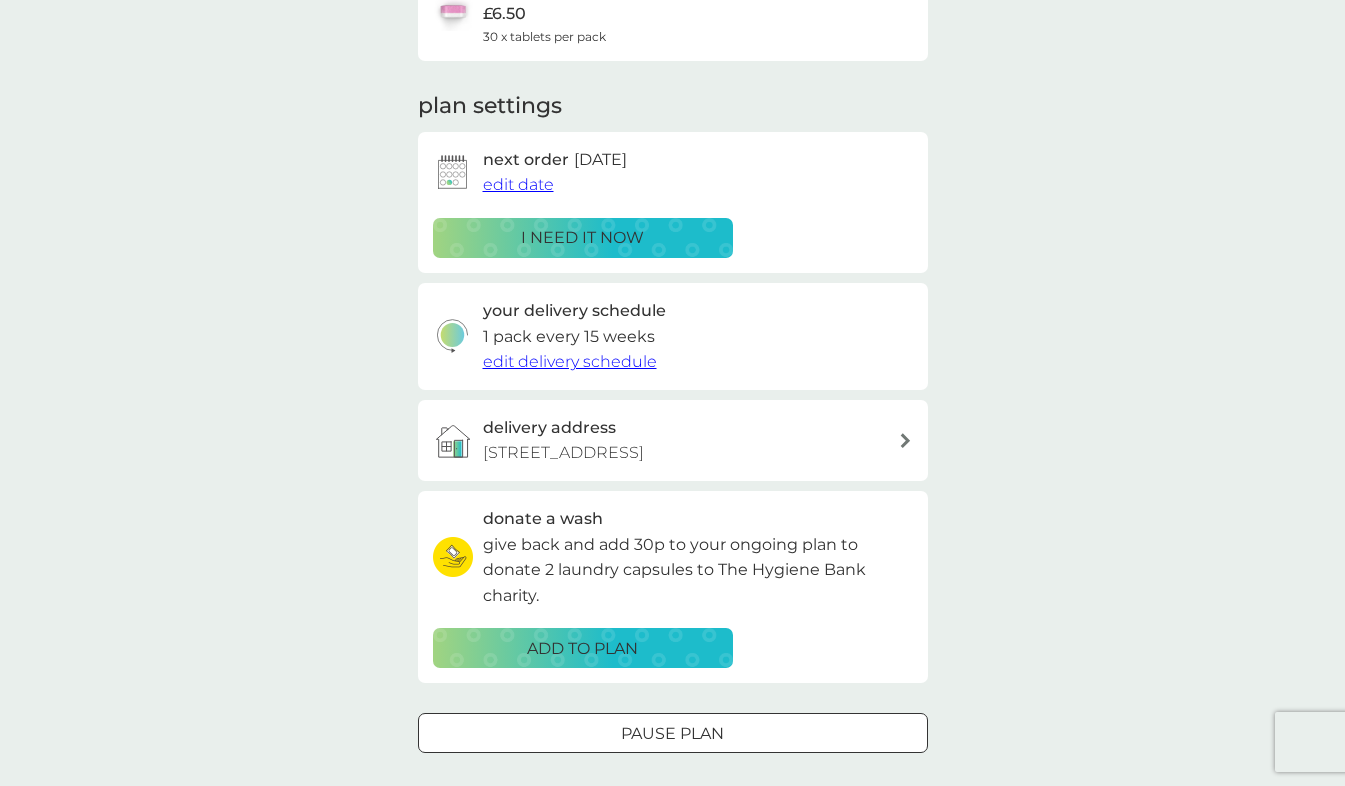 scroll, scrollTop: 300, scrollLeft: 0, axis: vertical 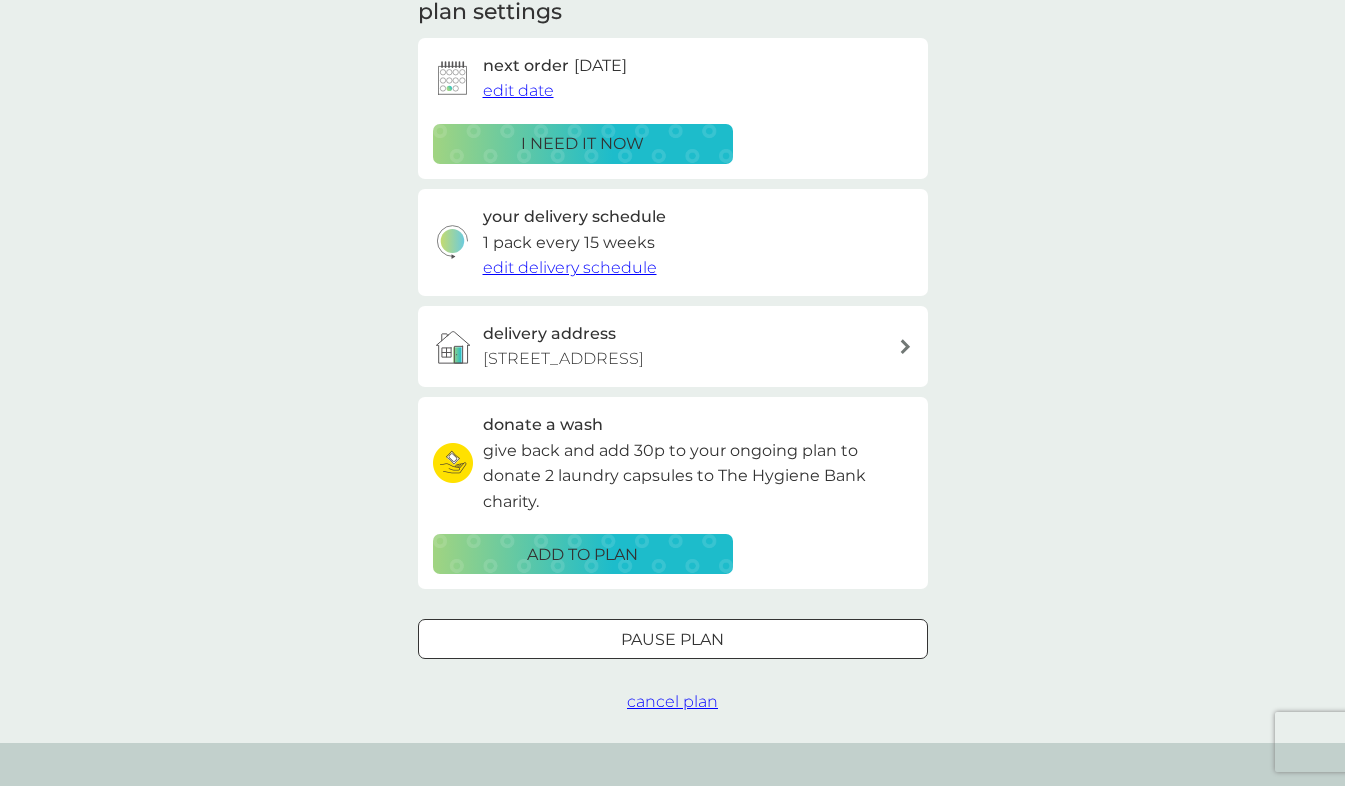 click on "cancel plan" at bounding box center [672, 701] 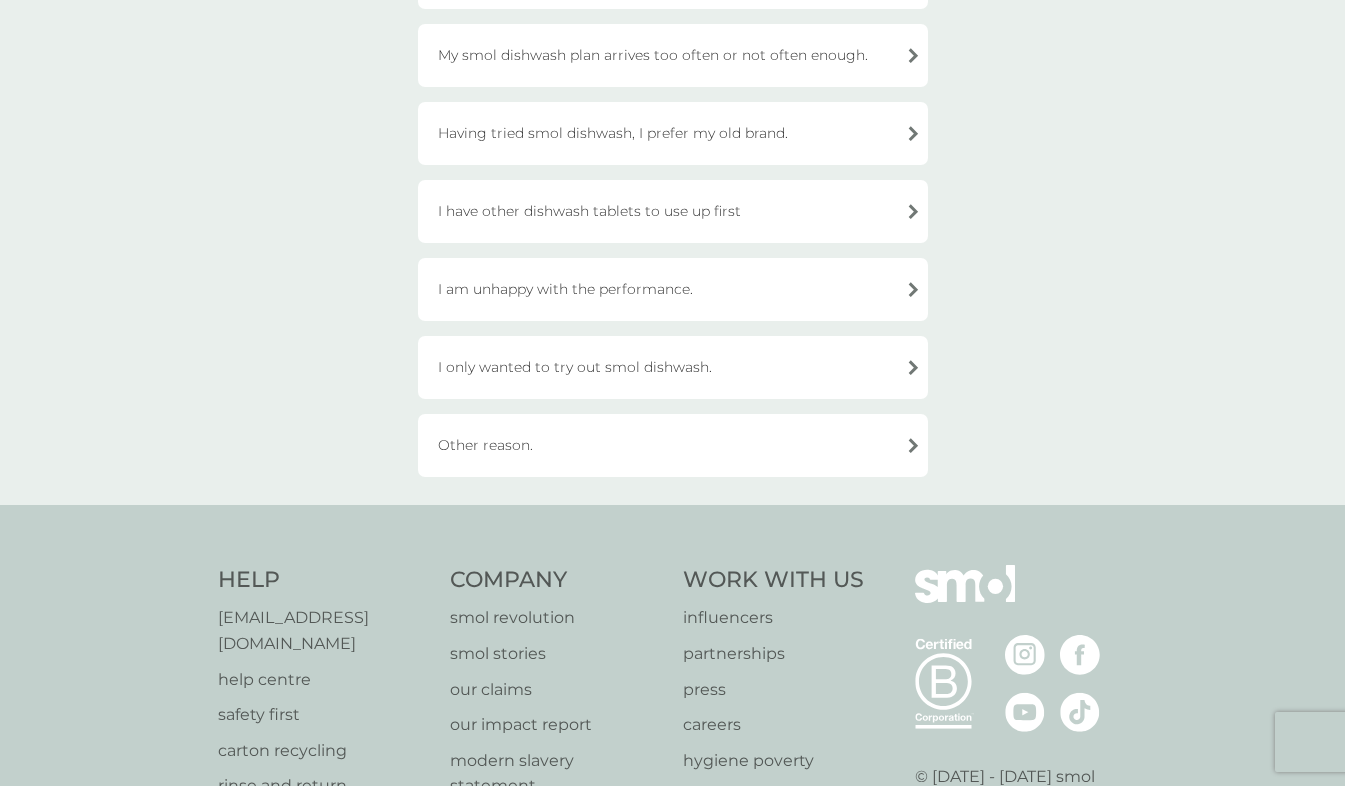 scroll, scrollTop: 459, scrollLeft: 0, axis: vertical 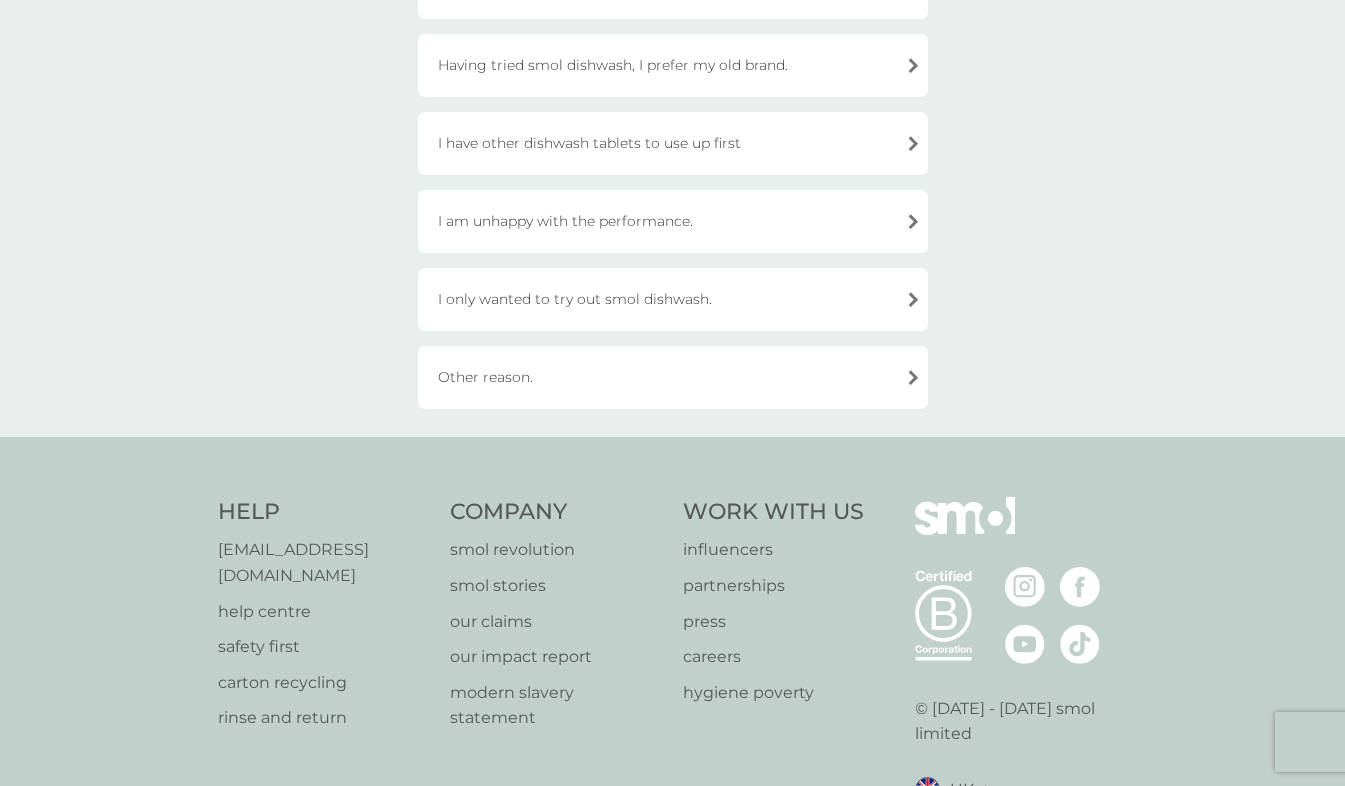 click on "I have other dishwash tablets to use up first" at bounding box center [673, 143] 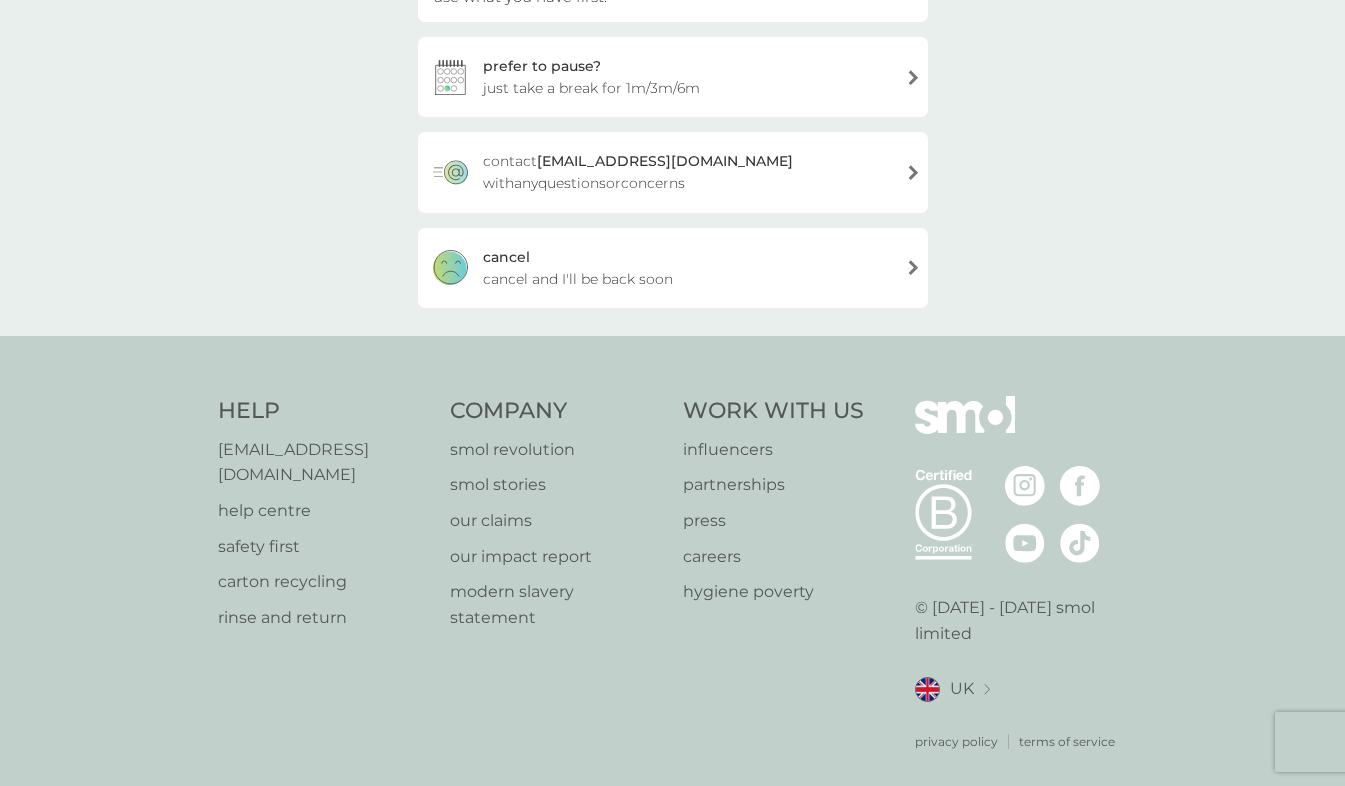 click on "cancel cancel and I'll be back soon" at bounding box center (673, 268) 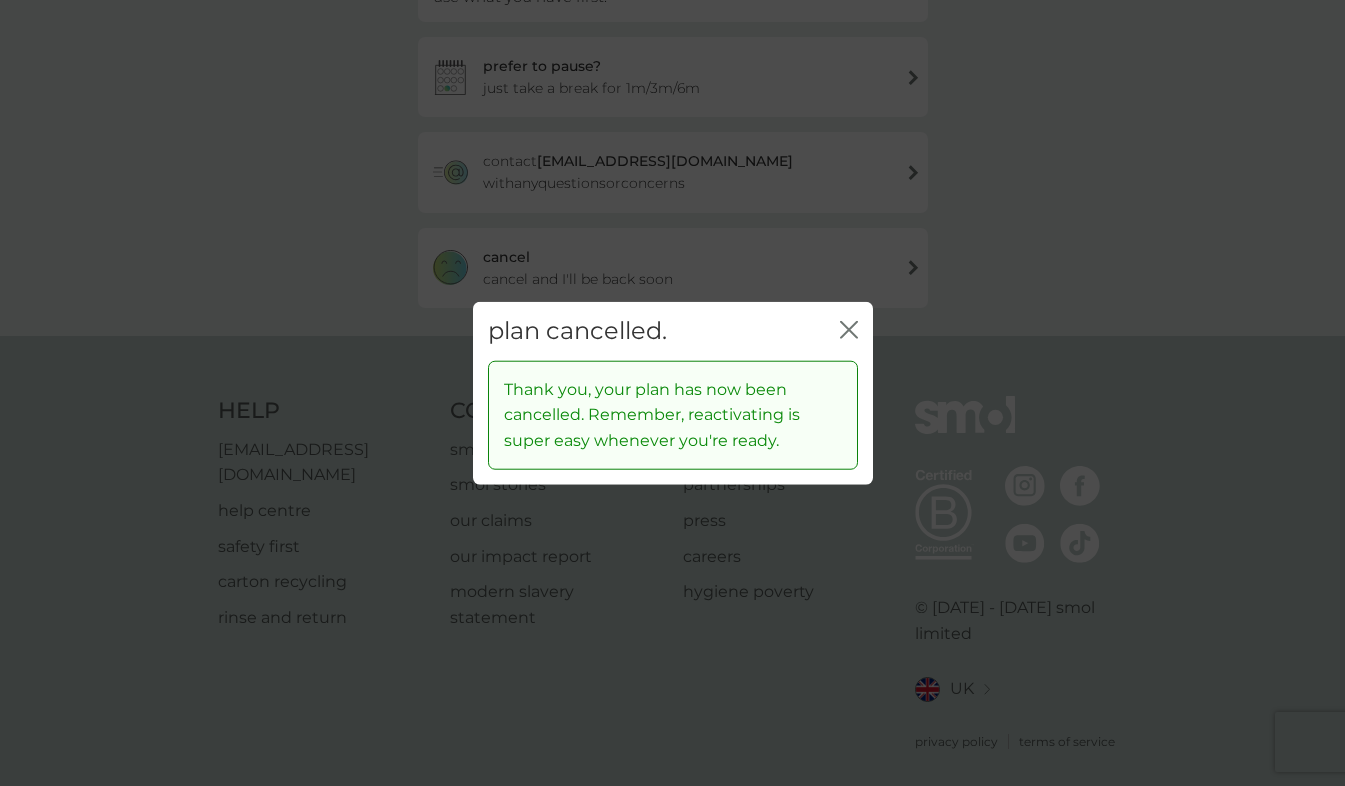 click on "close" 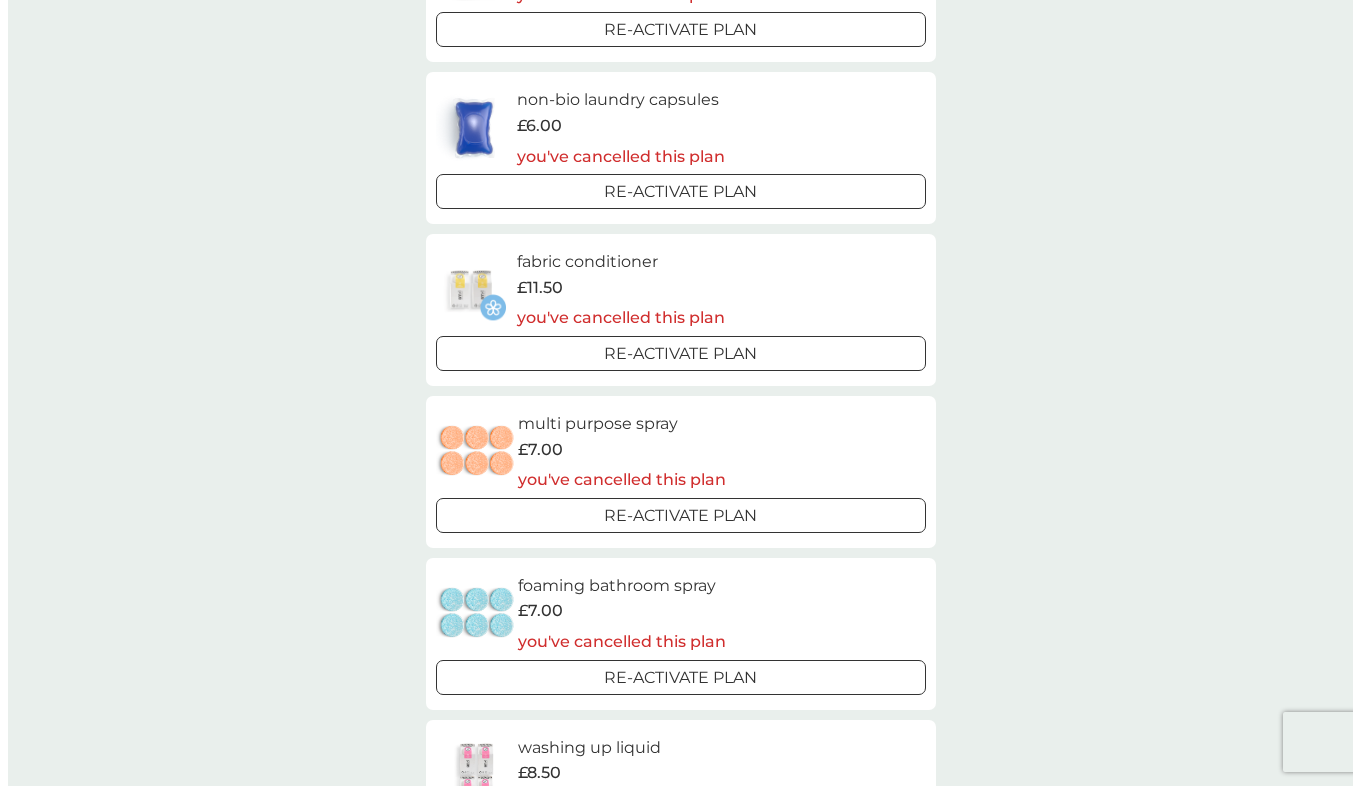 scroll, scrollTop: 0, scrollLeft: 0, axis: both 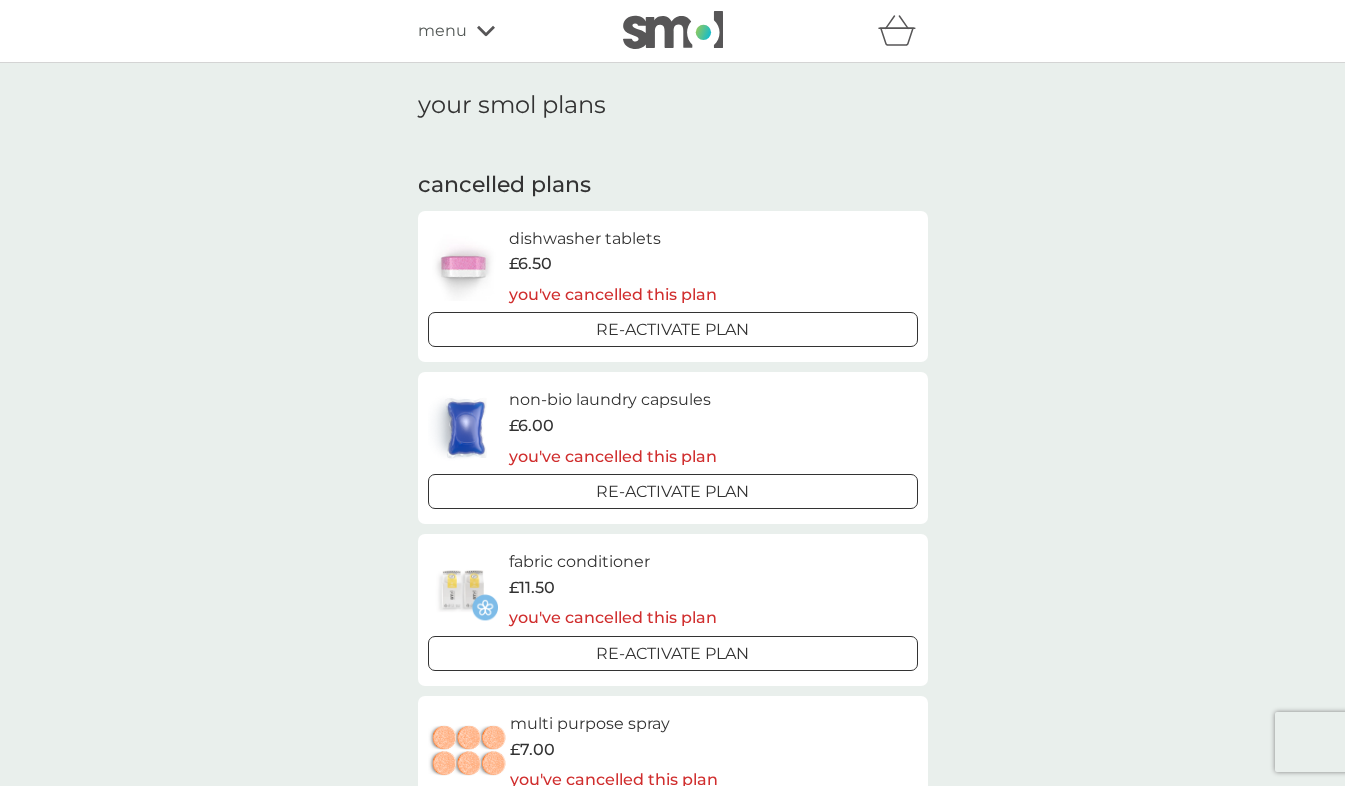 click 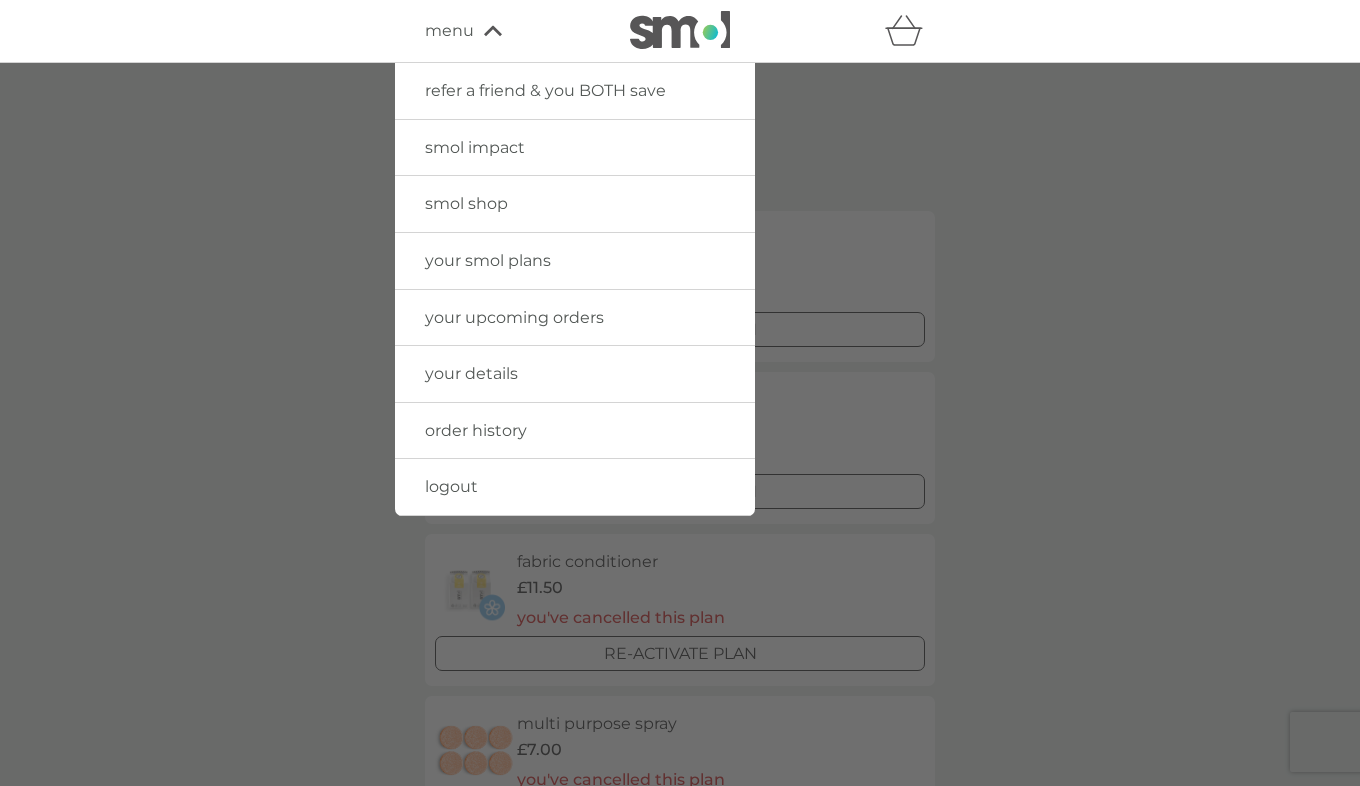 click on "logout" at bounding box center [575, 487] 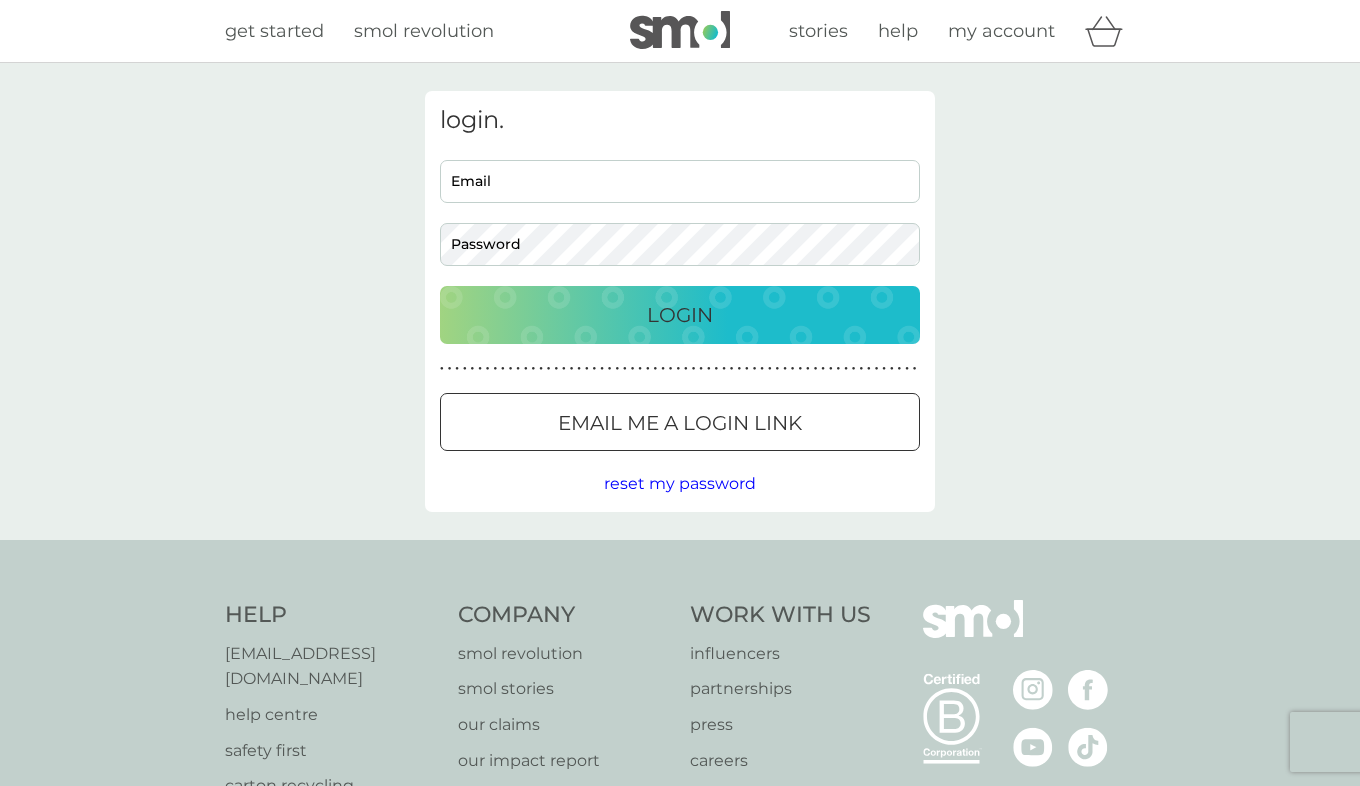 type on "[EMAIL_ADDRESS][DOMAIN_NAME]" 